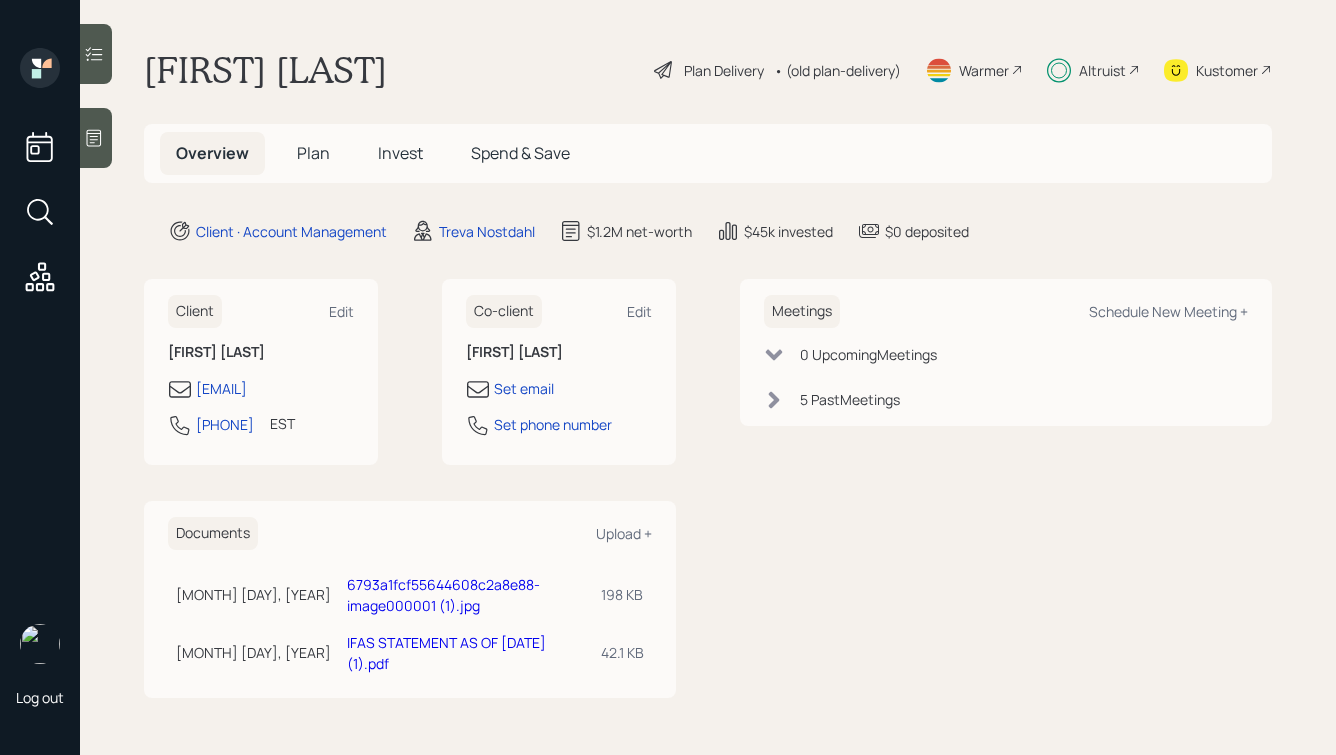 click on "Plan" at bounding box center [313, 153] 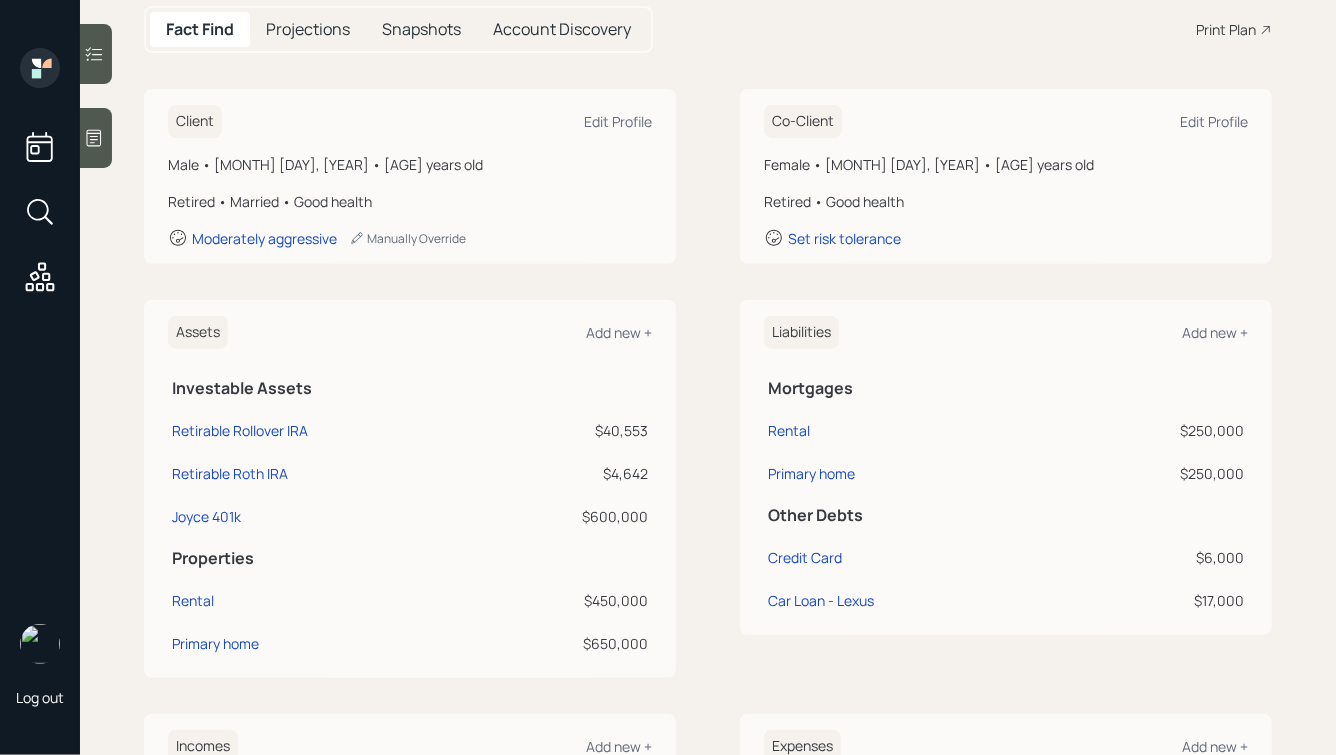 scroll, scrollTop: 0, scrollLeft: 0, axis: both 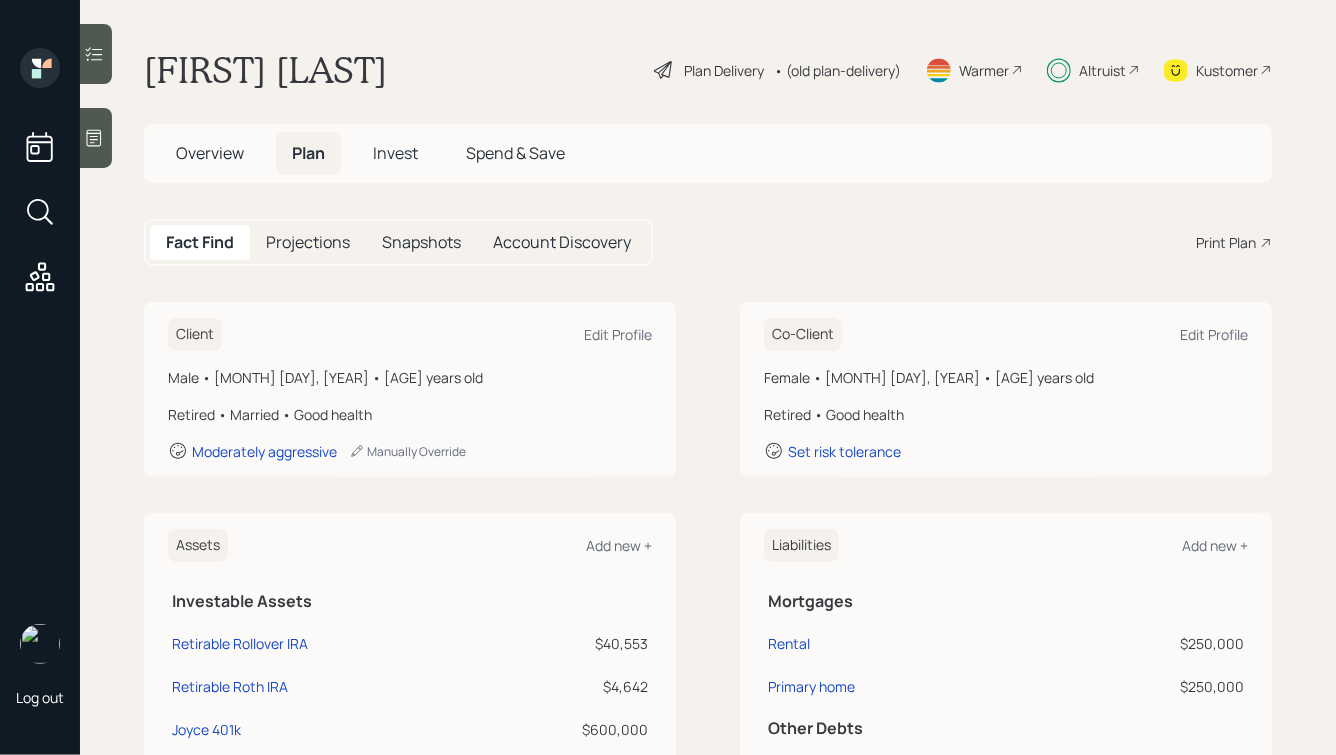 click 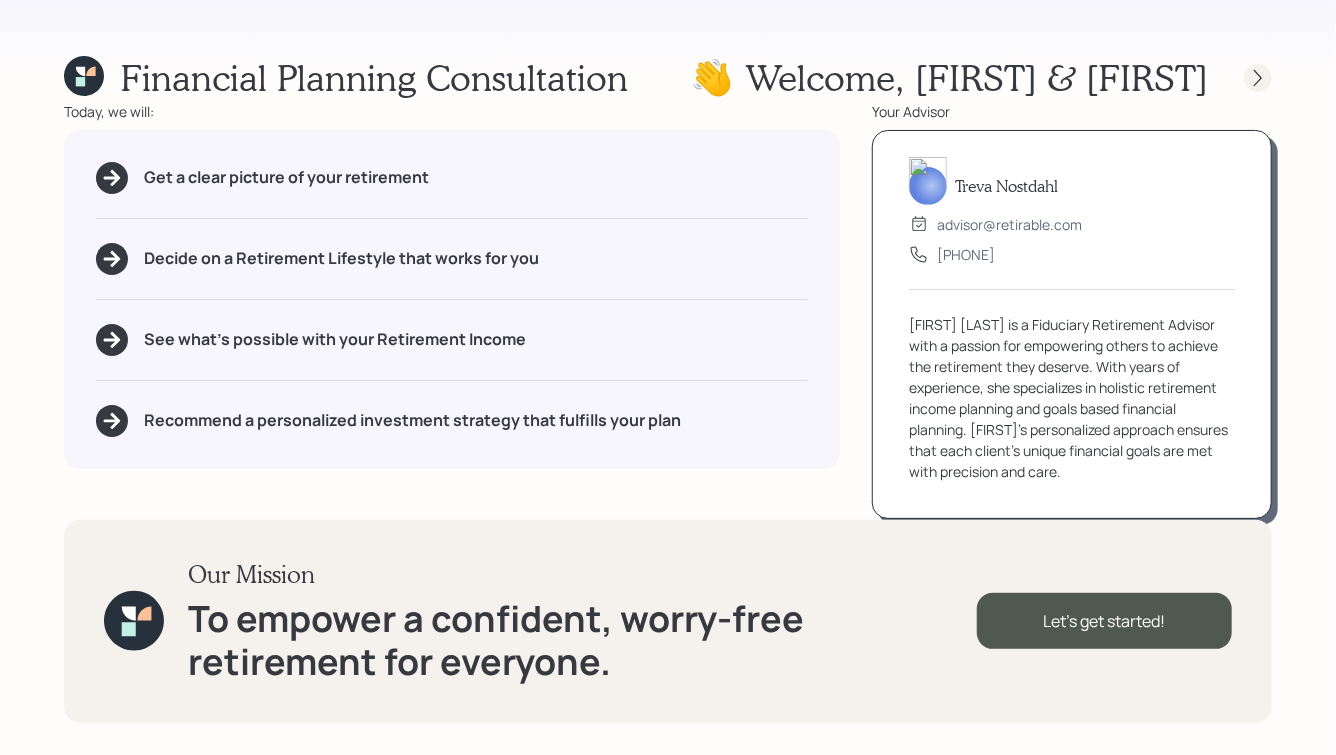 click 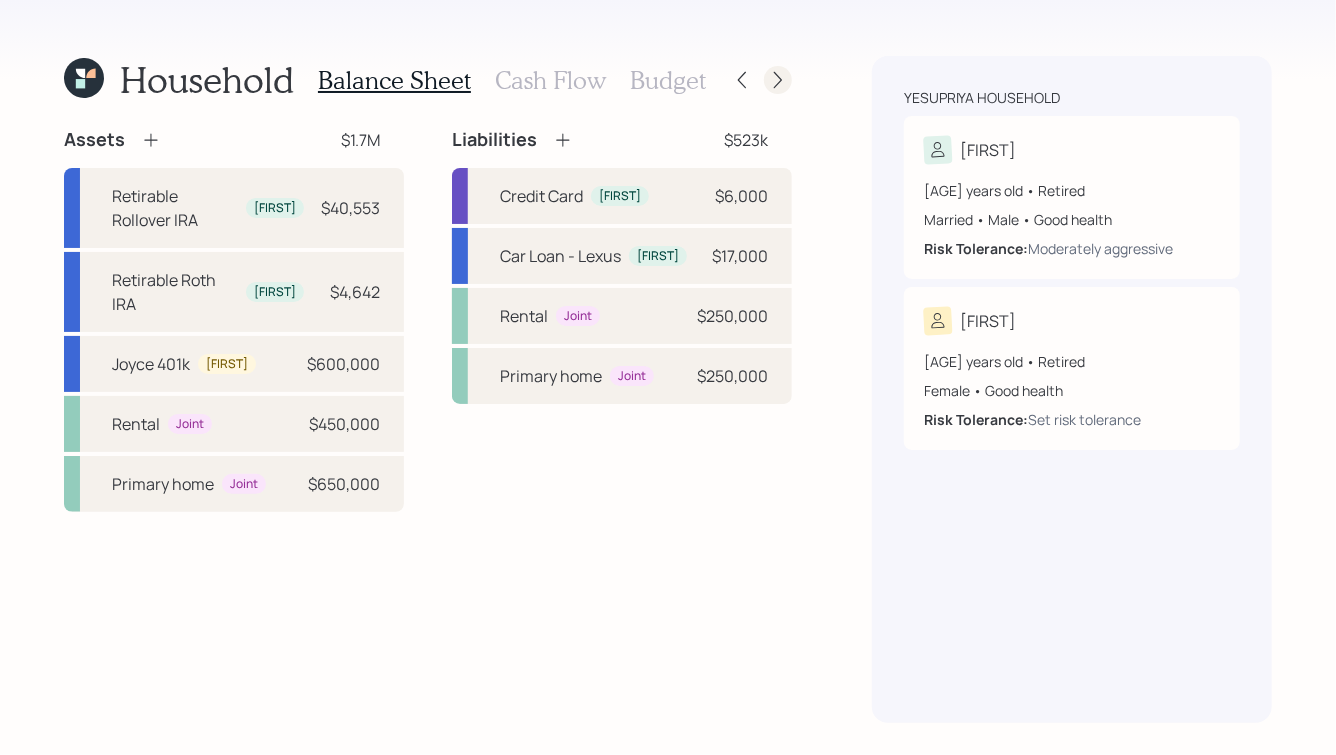 click 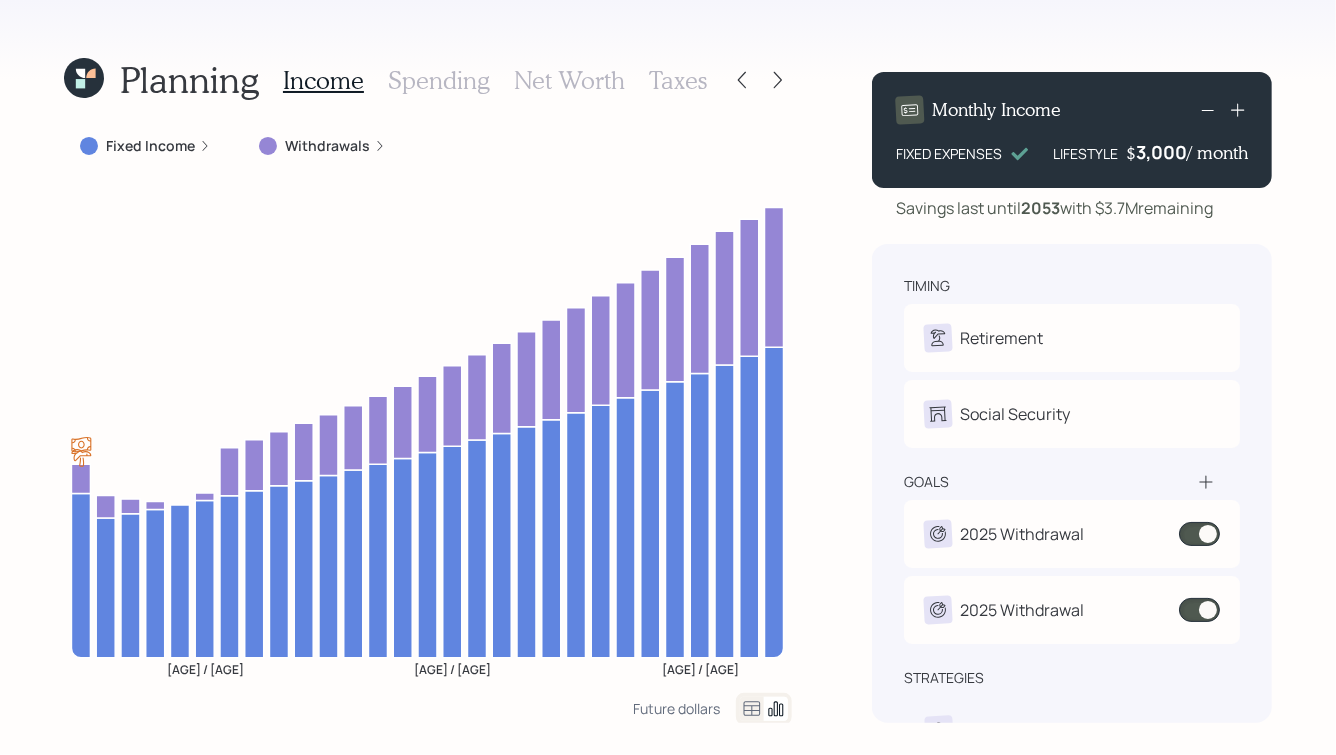 click on "Taxes" at bounding box center (678, 80) 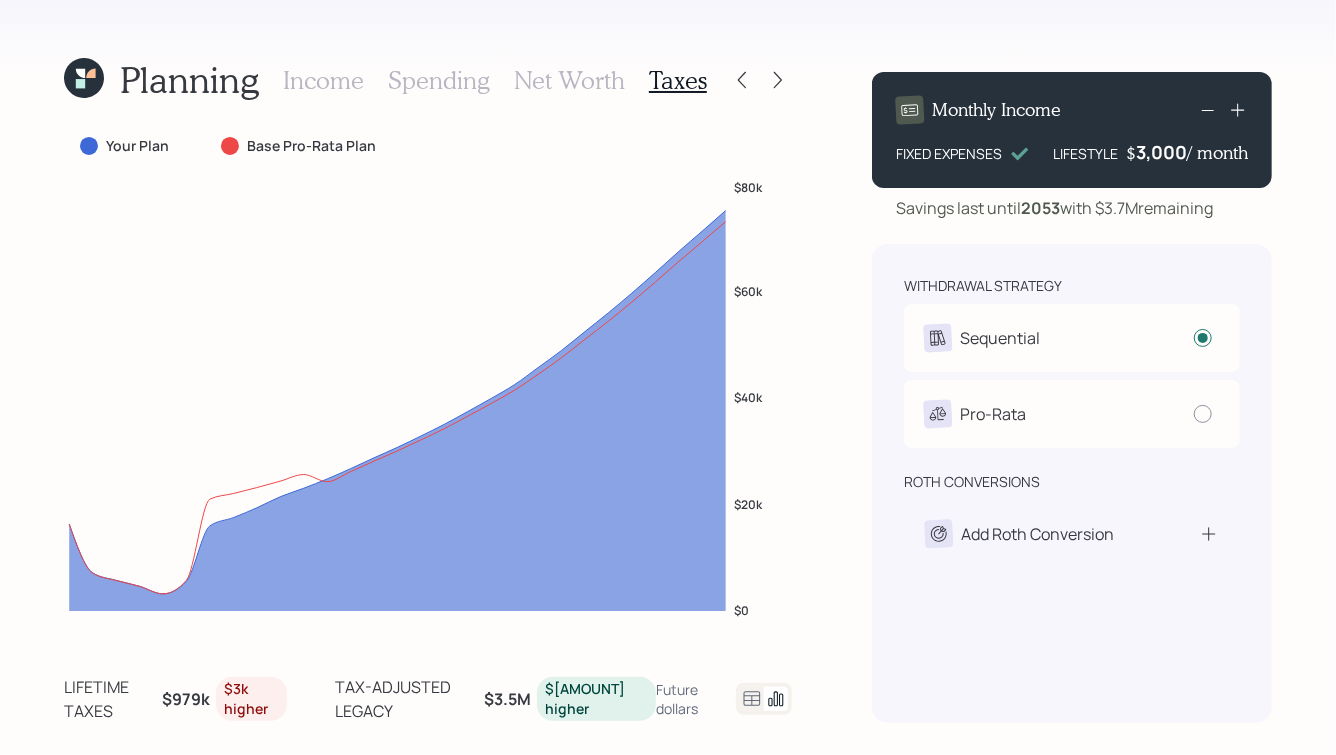 click 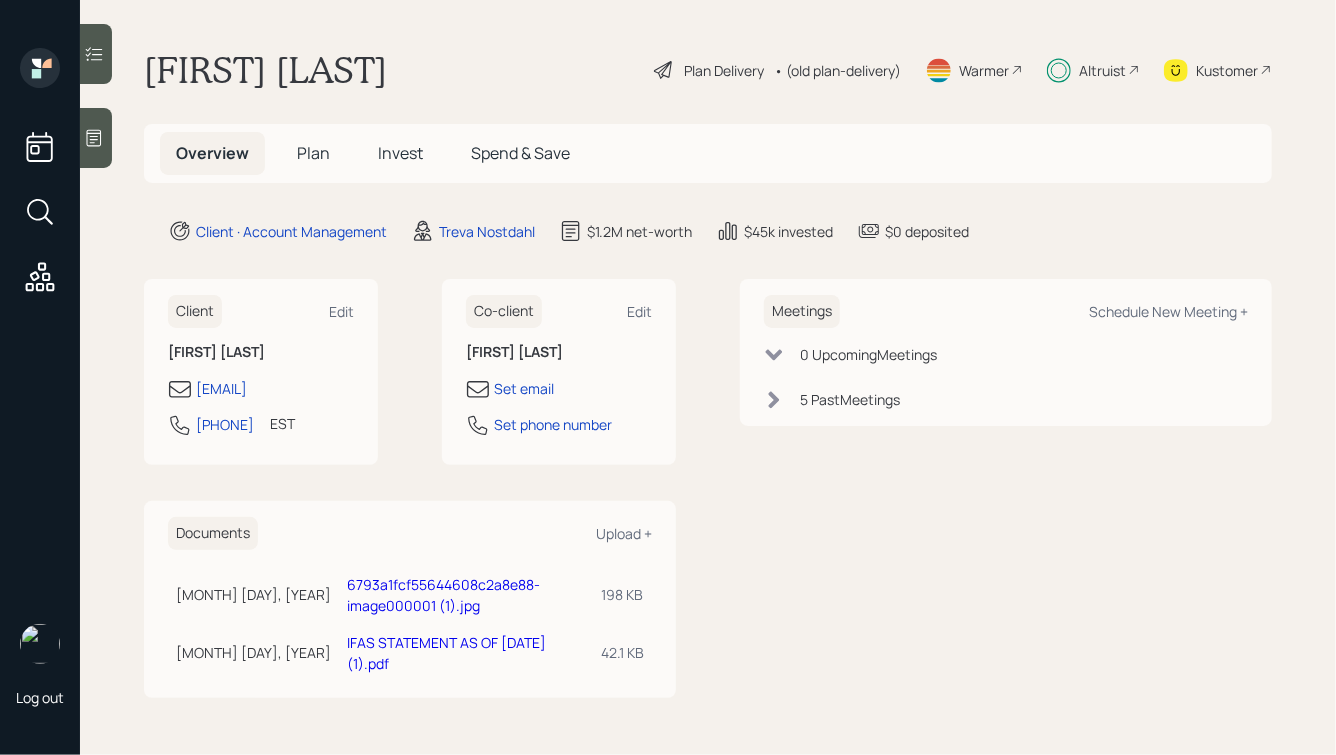 click on "Plan" at bounding box center (313, 153) 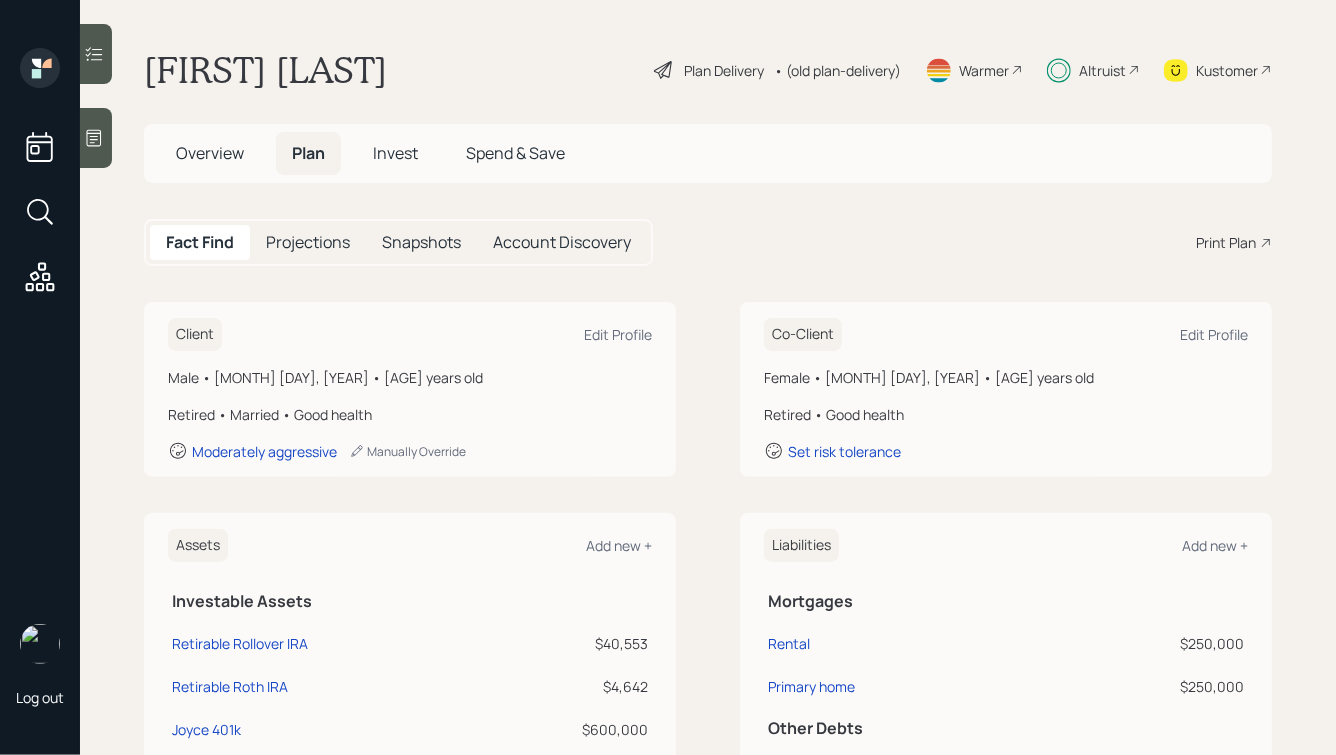 click on "Invest" at bounding box center (395, 153) 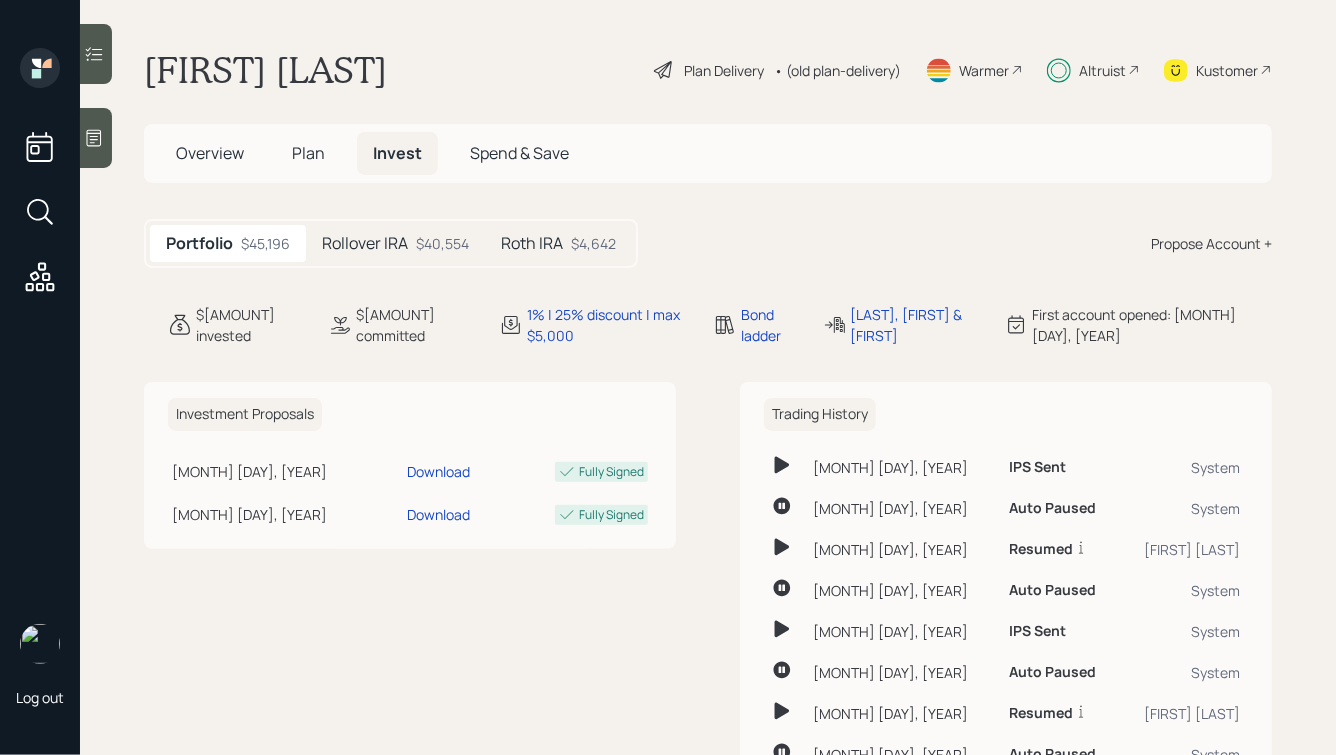 click on "Rollover IRA $40,554" at bounding box center (395, 243) 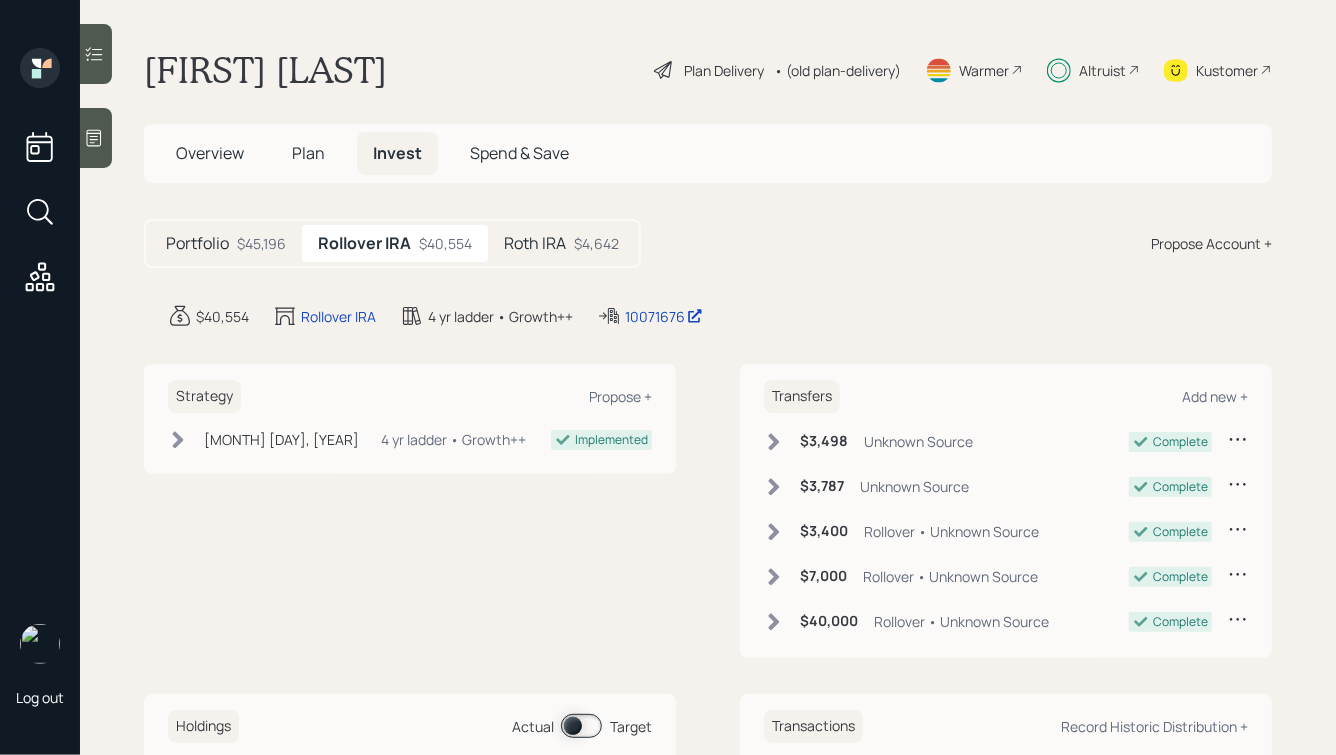 click on "Plan" at bounding box center [308, 153] 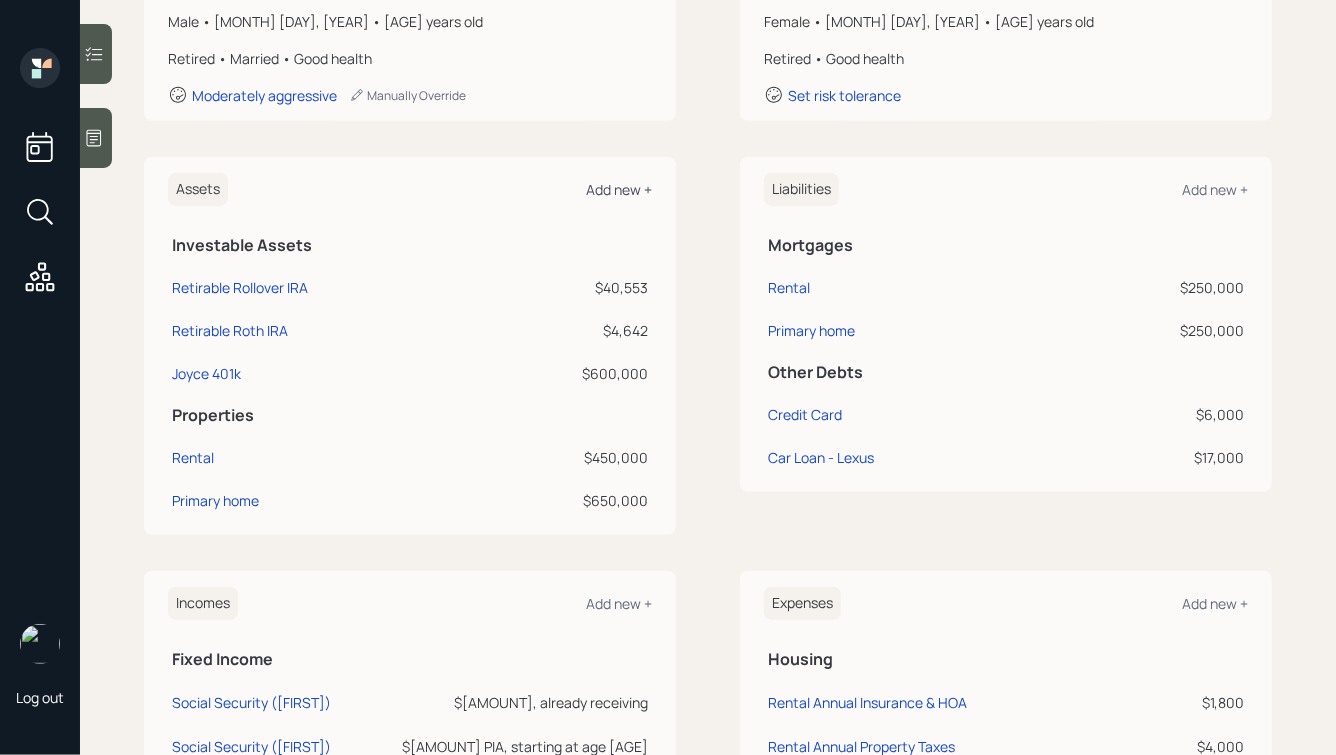 scroll, scrollTop: 0, scrollLeft: 0, axis: both 